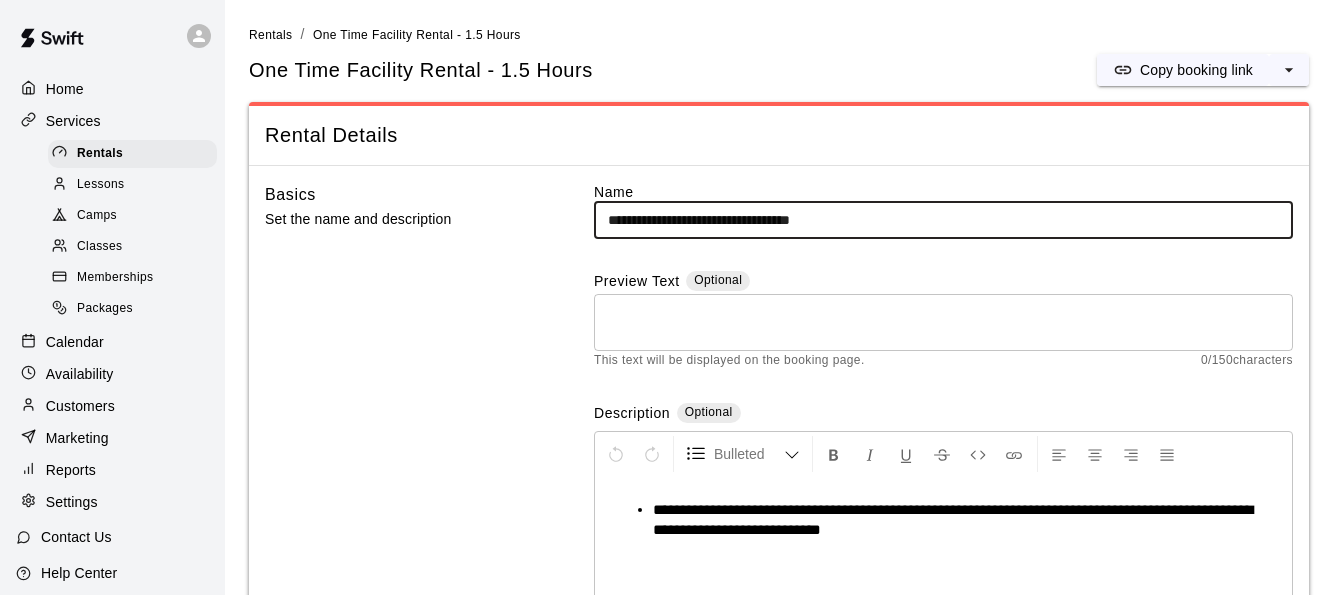 scroll, scrollTop: 0, scrollLeft: 0, axis: both 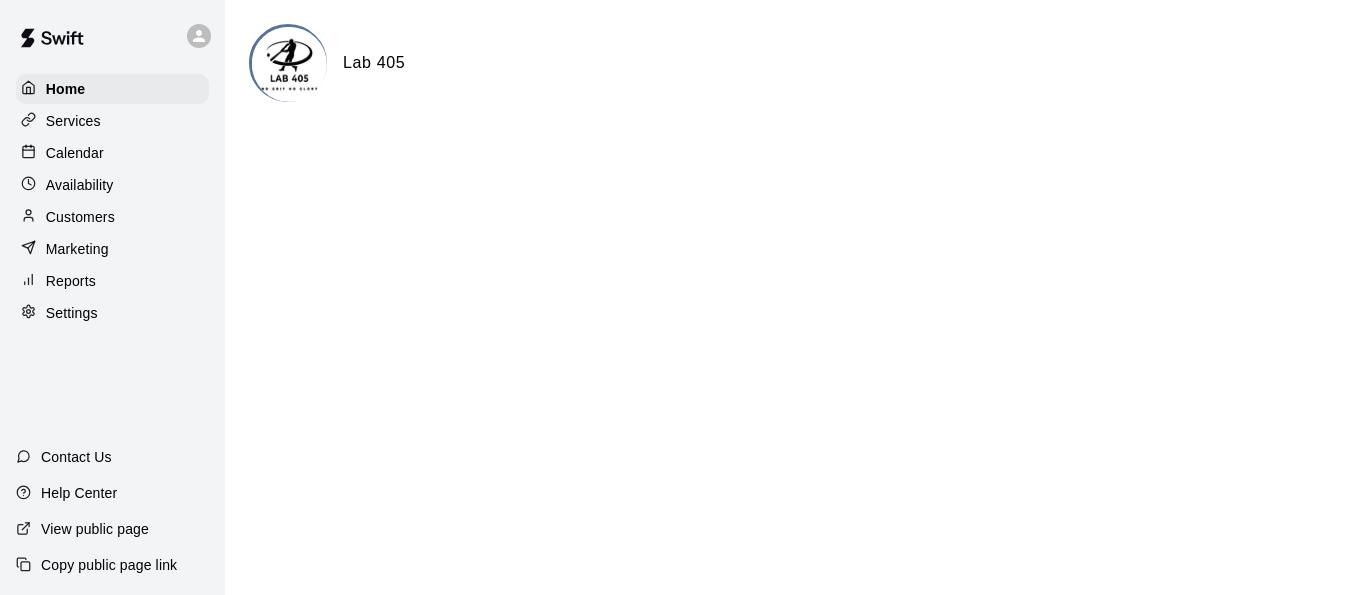 click on "Settings" at bounding box center (72, 313) 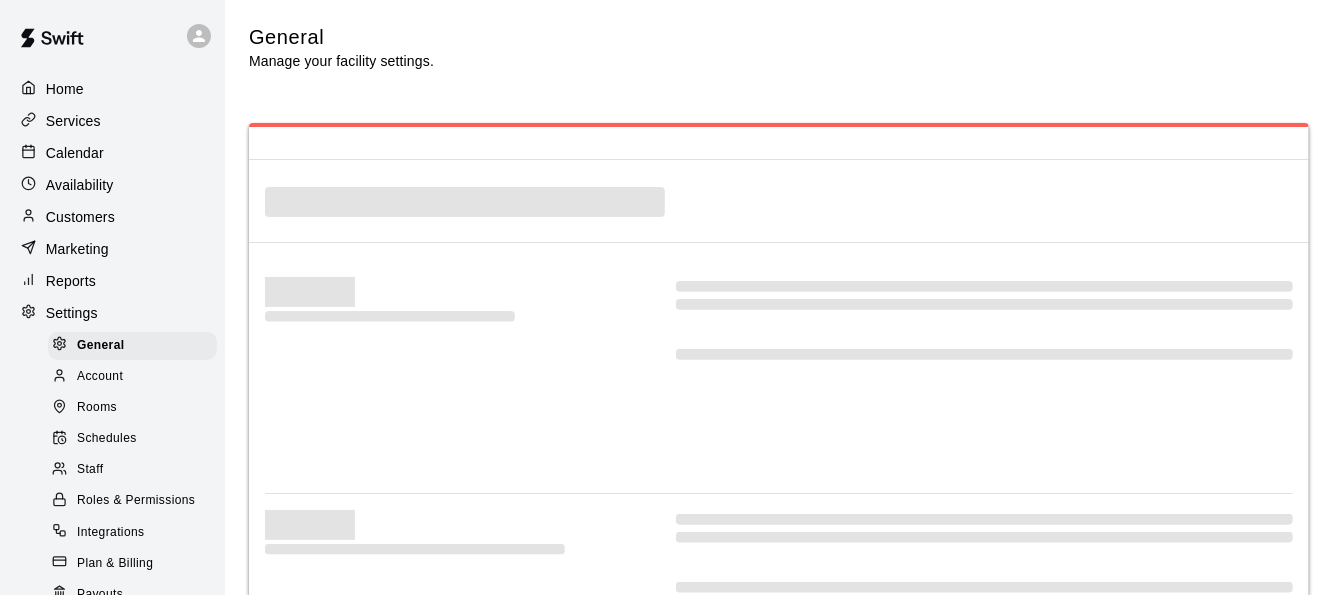 select on "**" 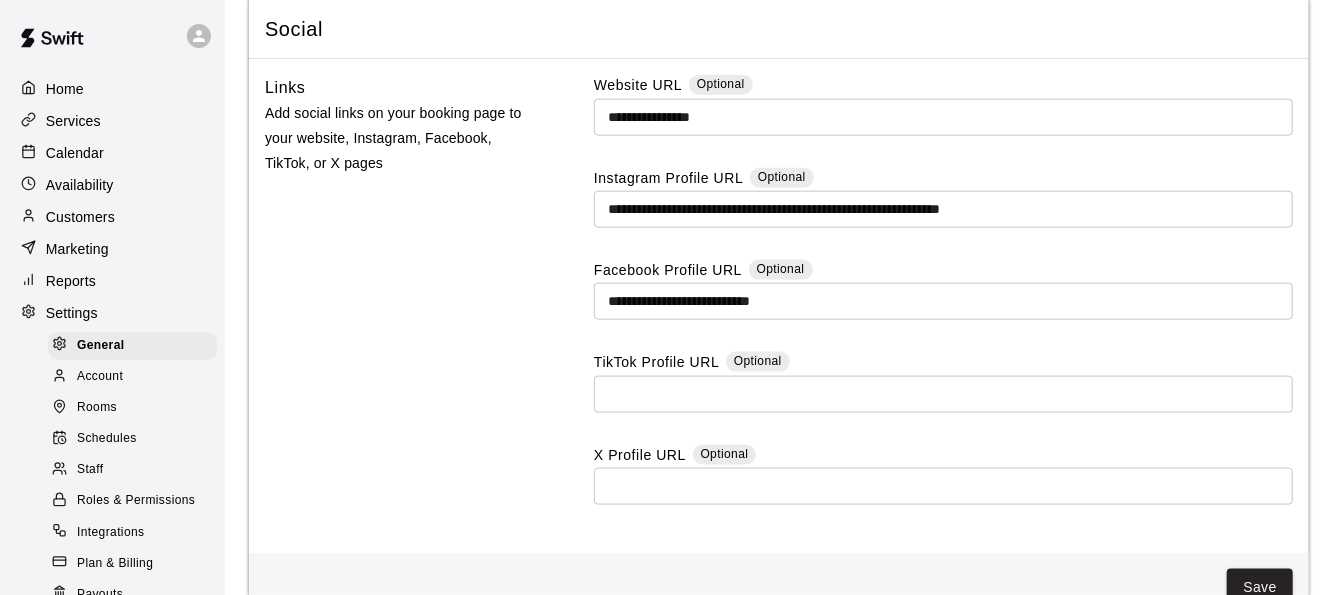 scroll, scrollTop: 5350, scrollLeft: 0, axis: vertical 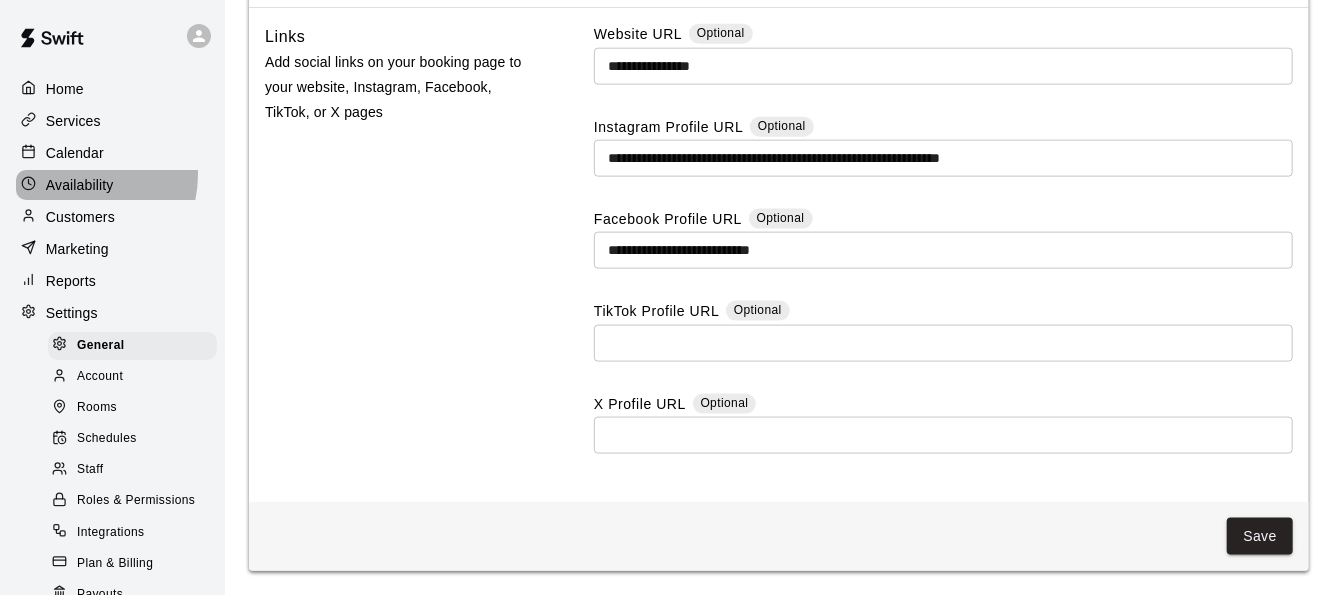 click on "Availability" at bounding box center [112, 185] 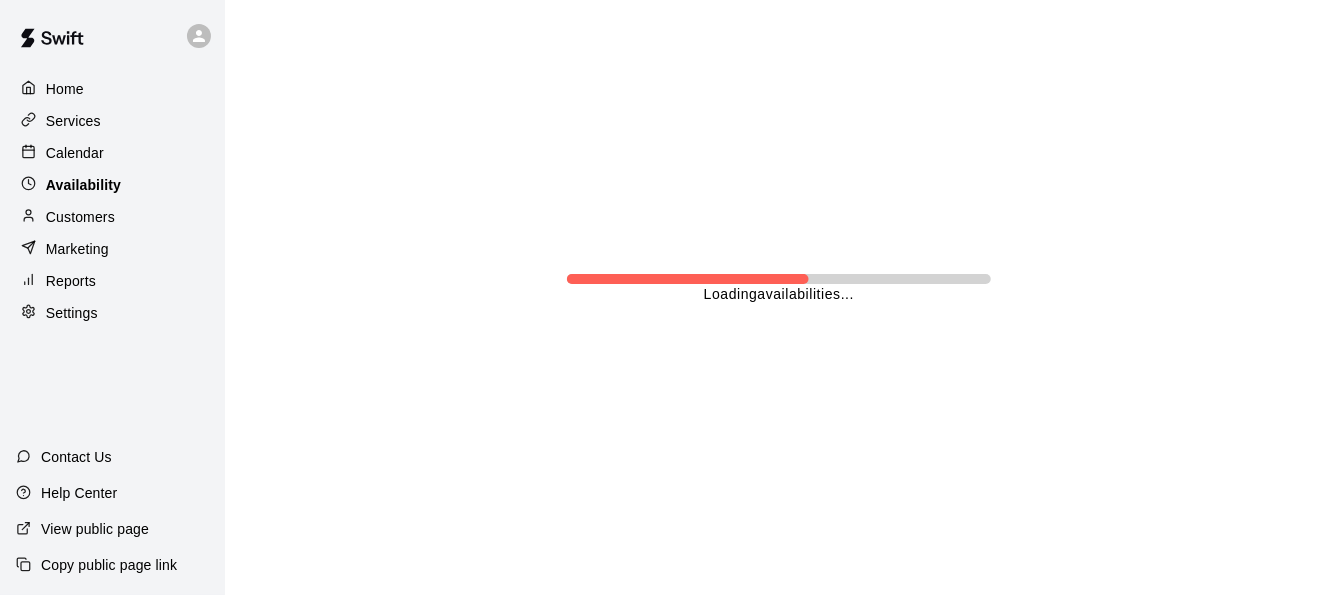 scroll, scrollTop: 0, scrollLeft: 0, axis: both 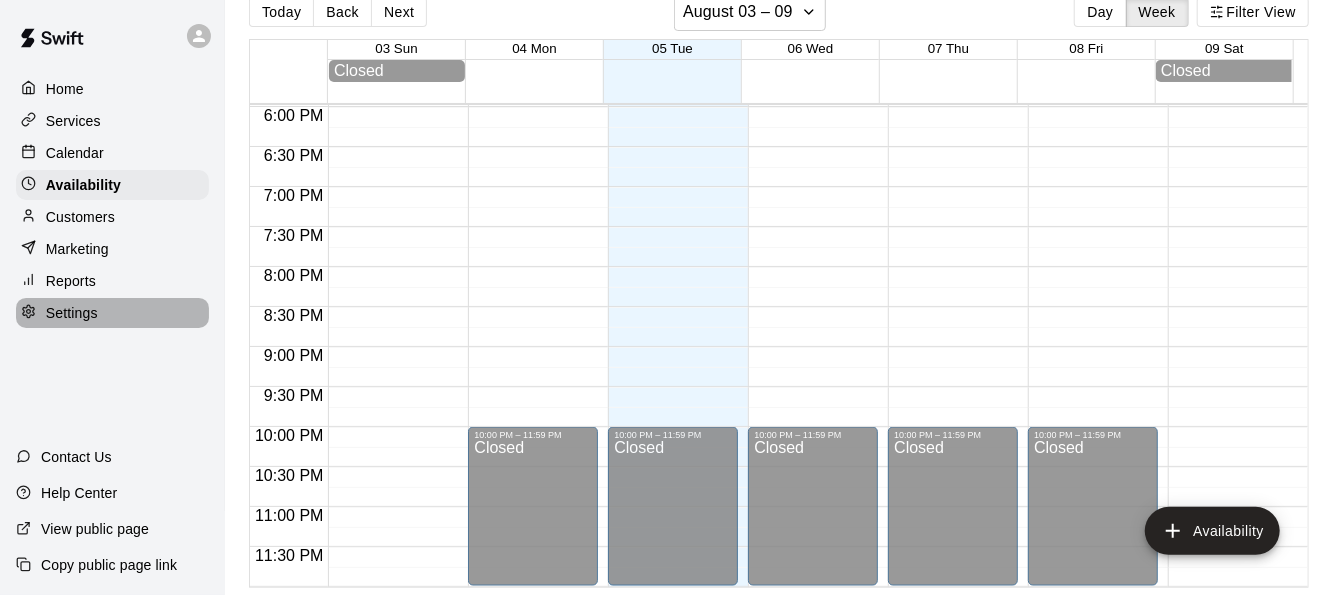 click on "Settings" at bounding box center [72, 313] 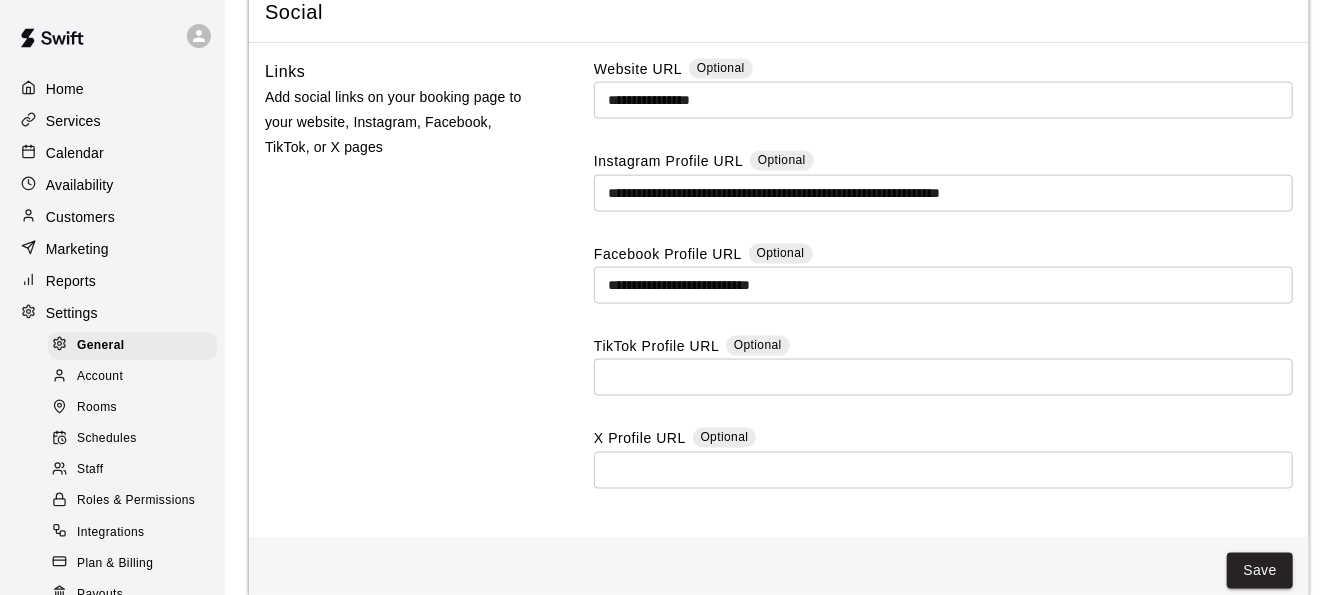 scroll, scrollTop: 5581, scrollLeft: 0, axis: vertical 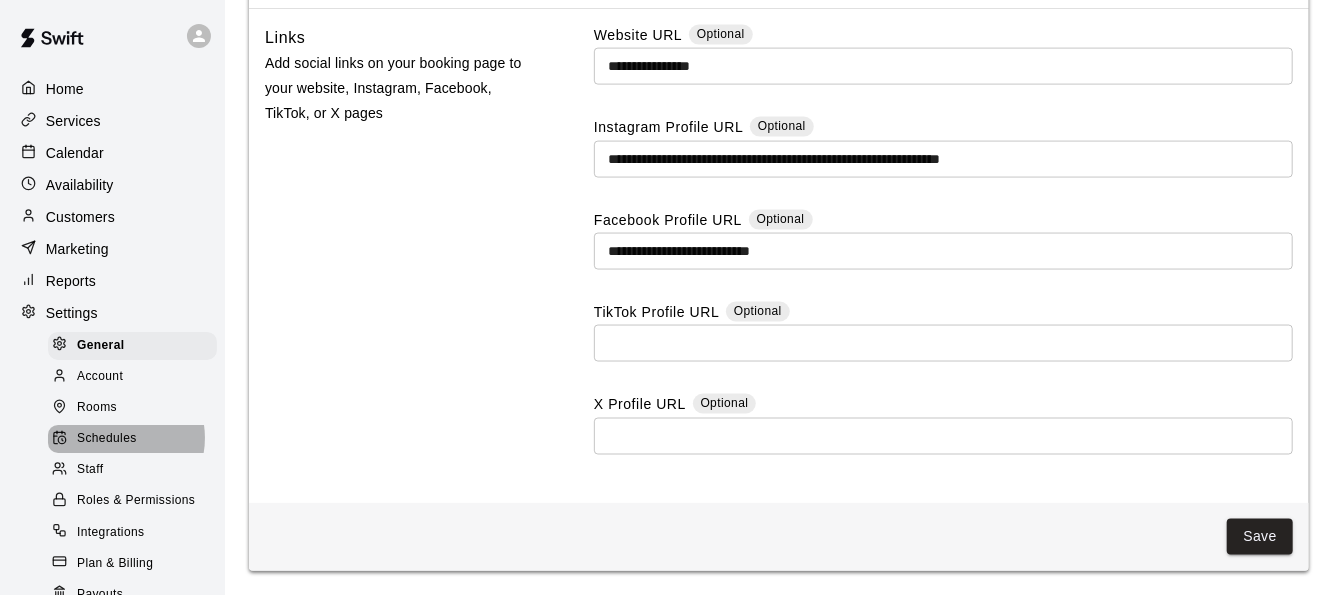 click on "Schedules" at bounding box center (107, 439) 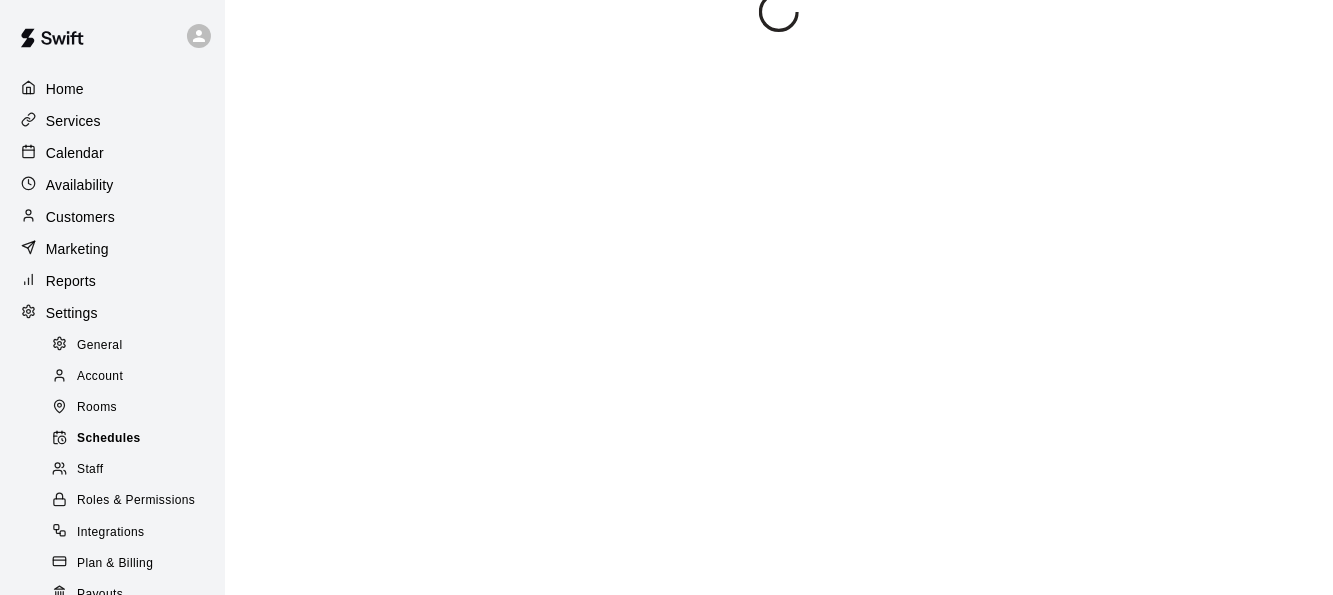 scroll, scrollTop: 0, scrollLeft: 0, axis: both 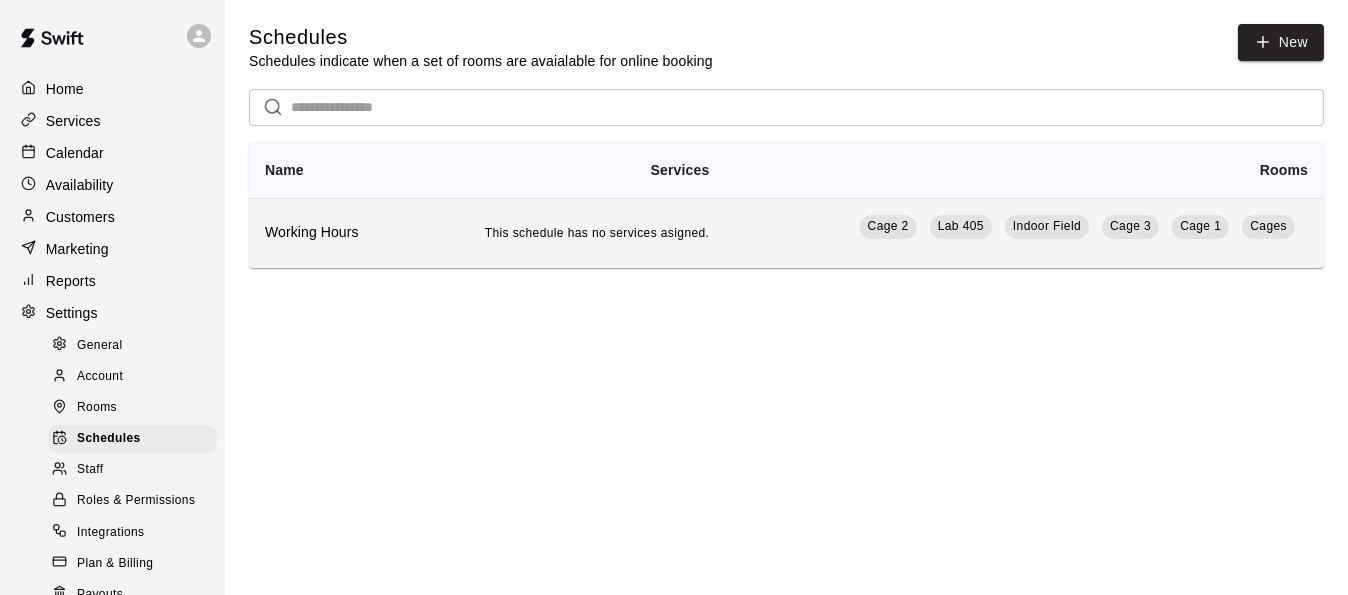 click on "This schedule has no services asigned." at bounding box center [597, 233] 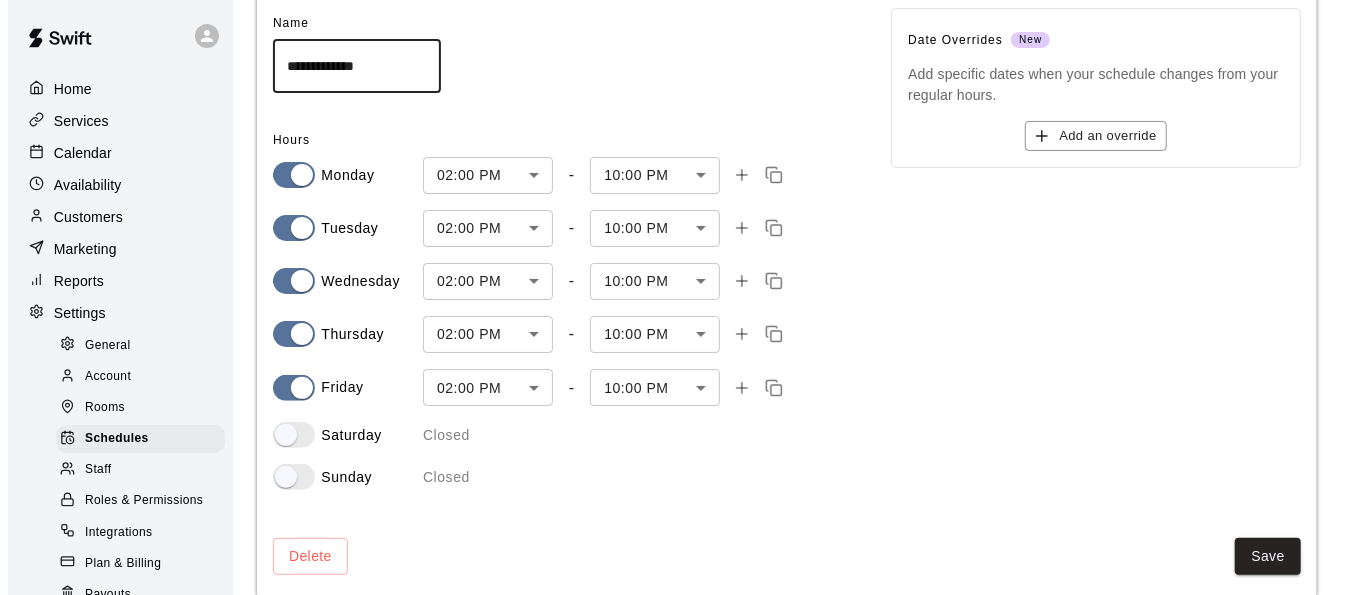 scroll, scrollTop: 160, scrollLeft: 0, axis: vertical 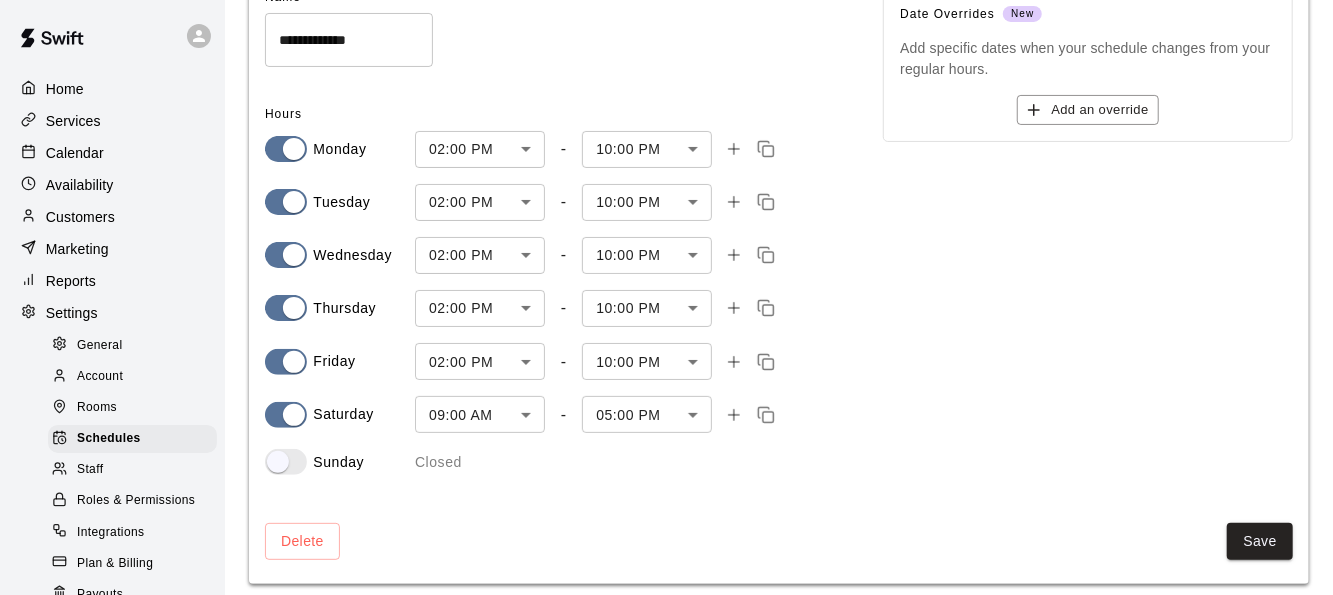 click on "**********" at bounding box center (666, 224) 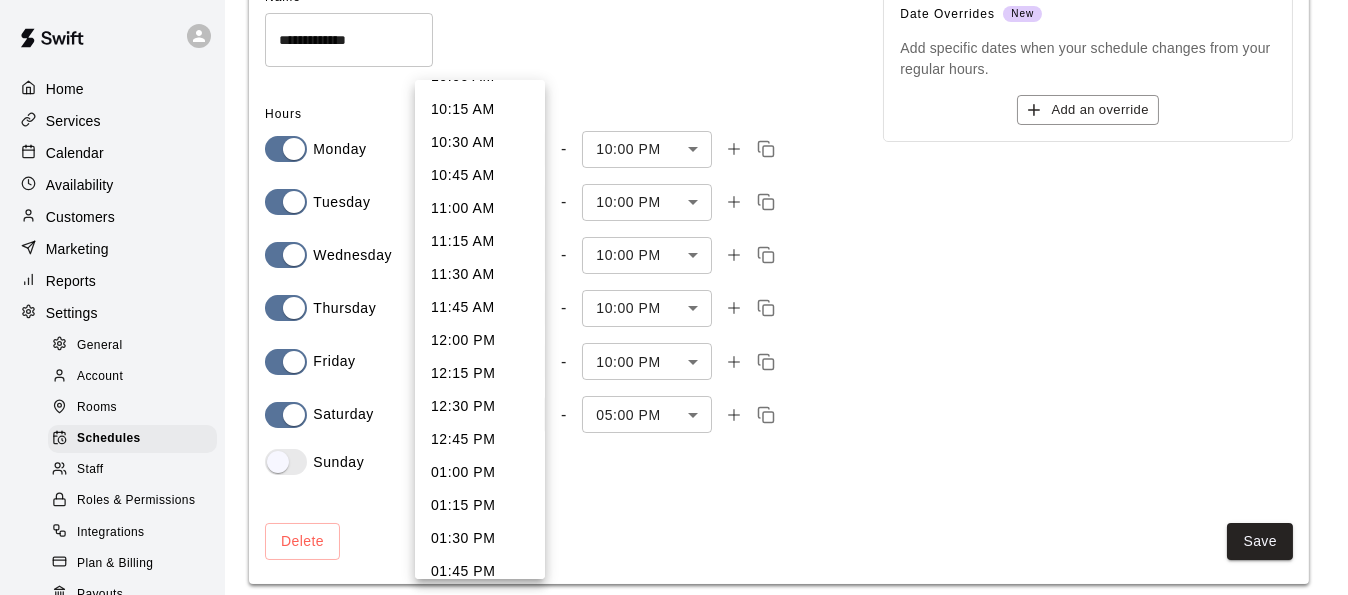 scroll, scrollTop: 1348, scrollLeft: 0, axis: vertical 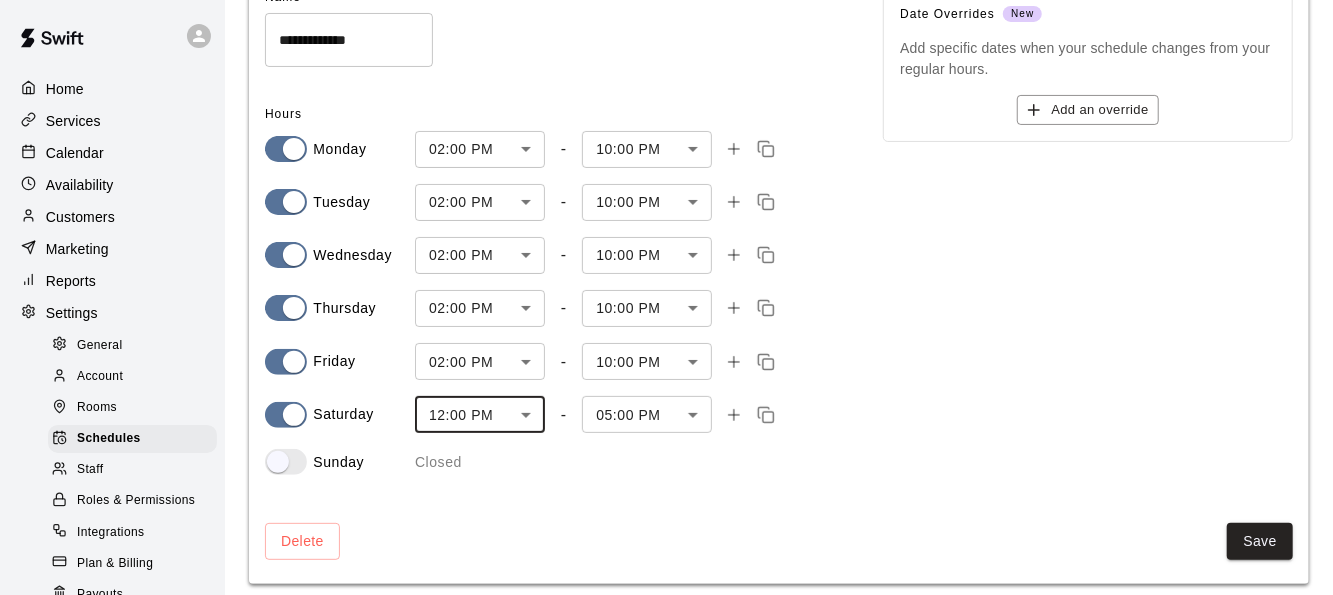 click on "**********" at bounding box center (666, 224) 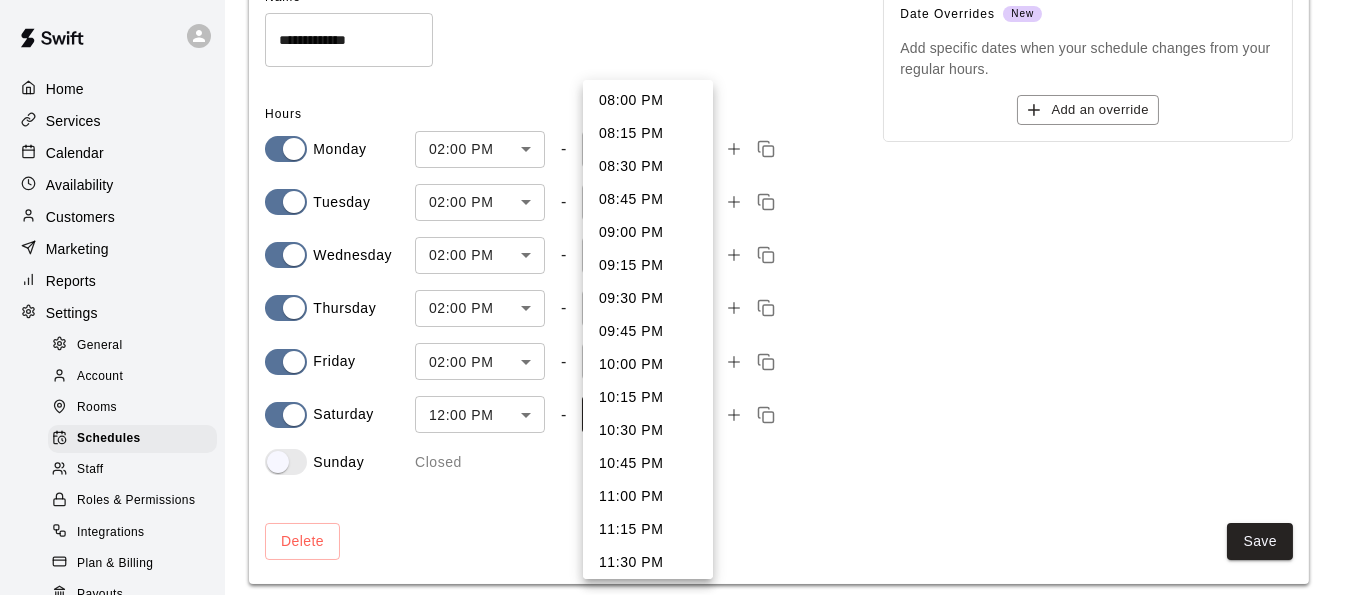 scroll, scrollTop: 1025, scrollLeft: 0, axis: vertical 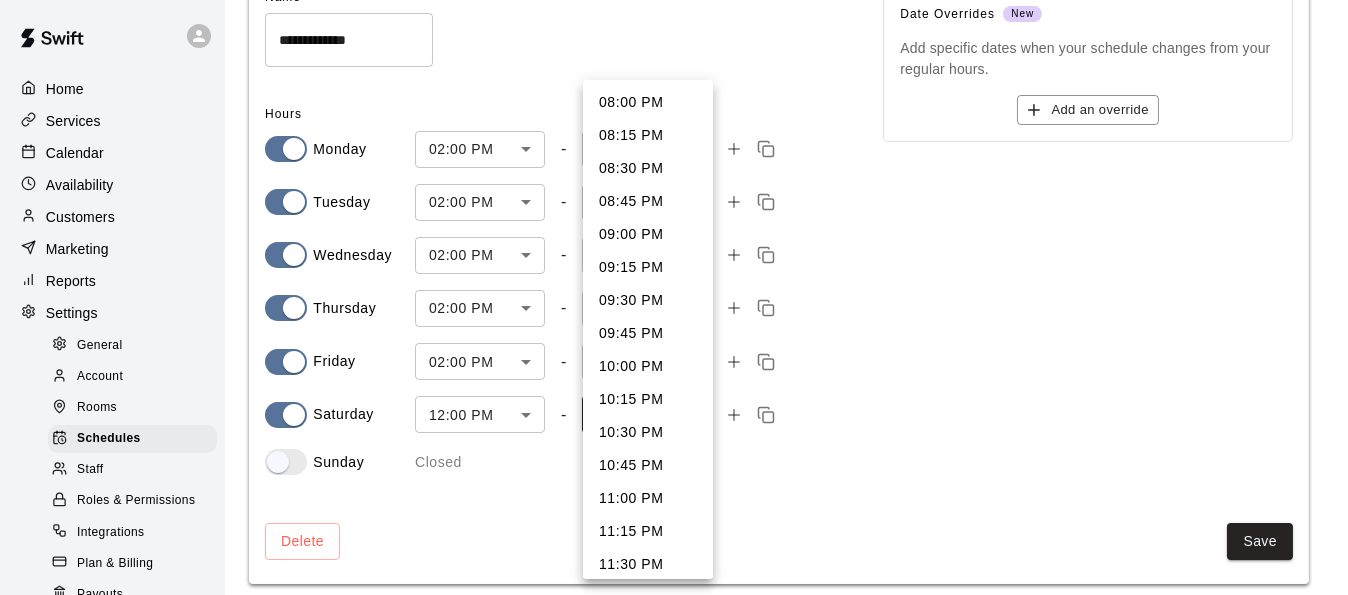 click on "09:00 PM" at bounding box center [648, 234] 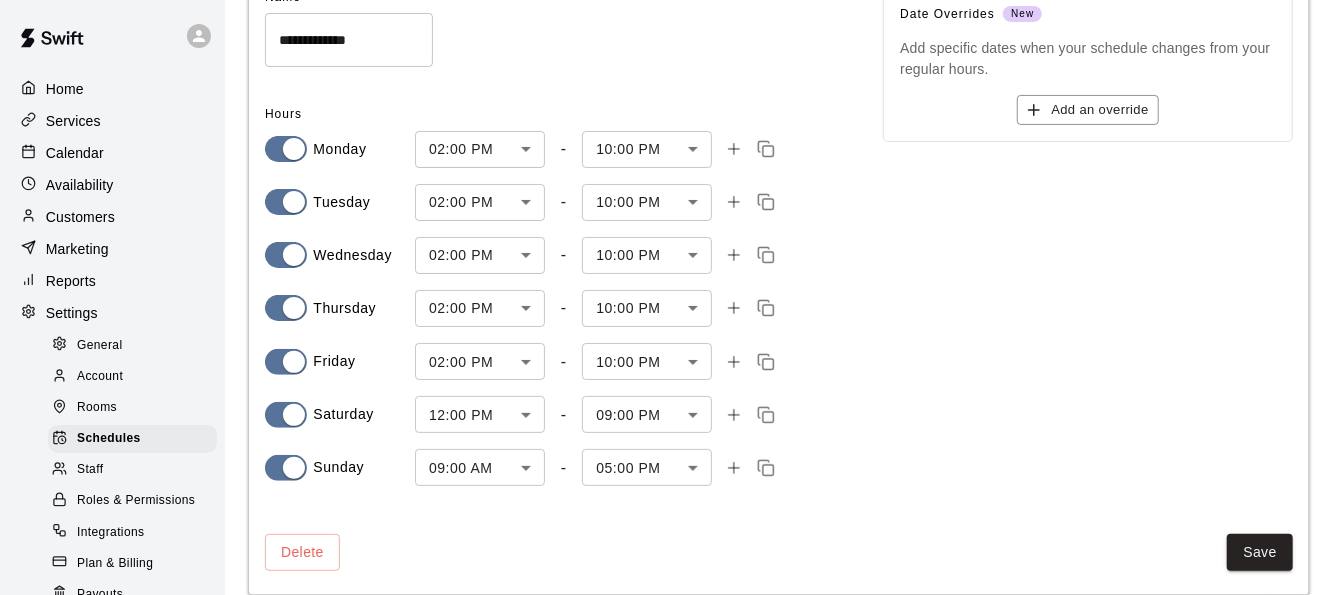 click on "**********" at bounding box center (666, 229) 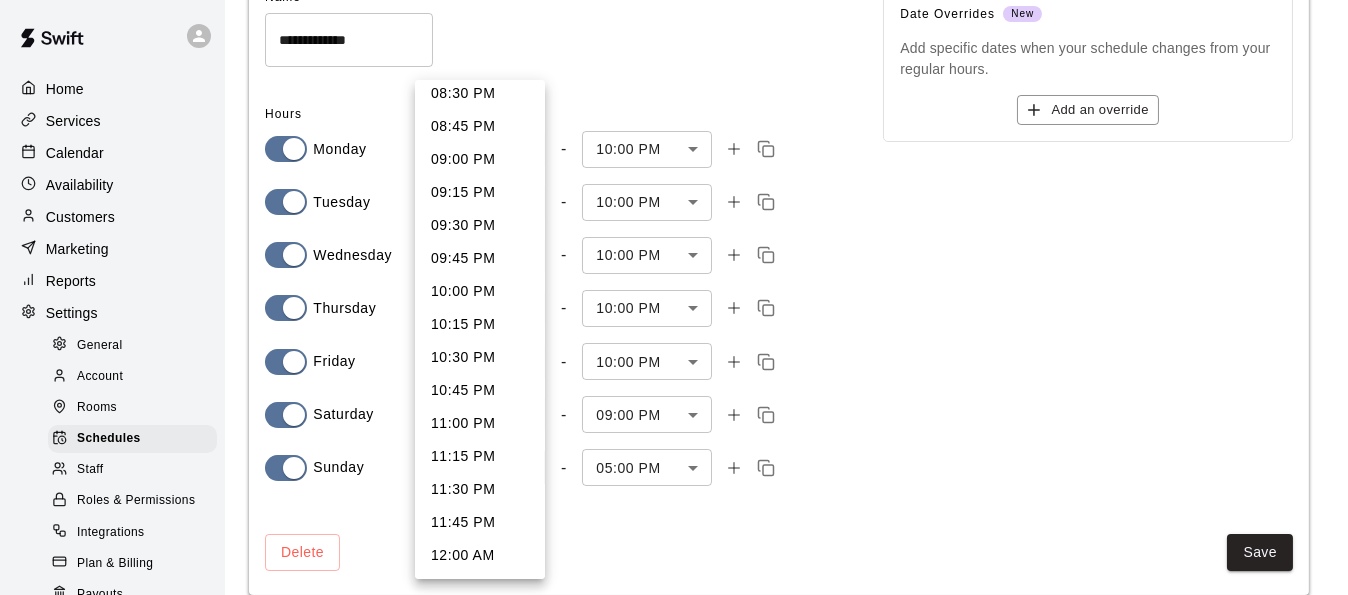 scroll, scrollTop: 2716, scrollLeft: 0, axis: vertical 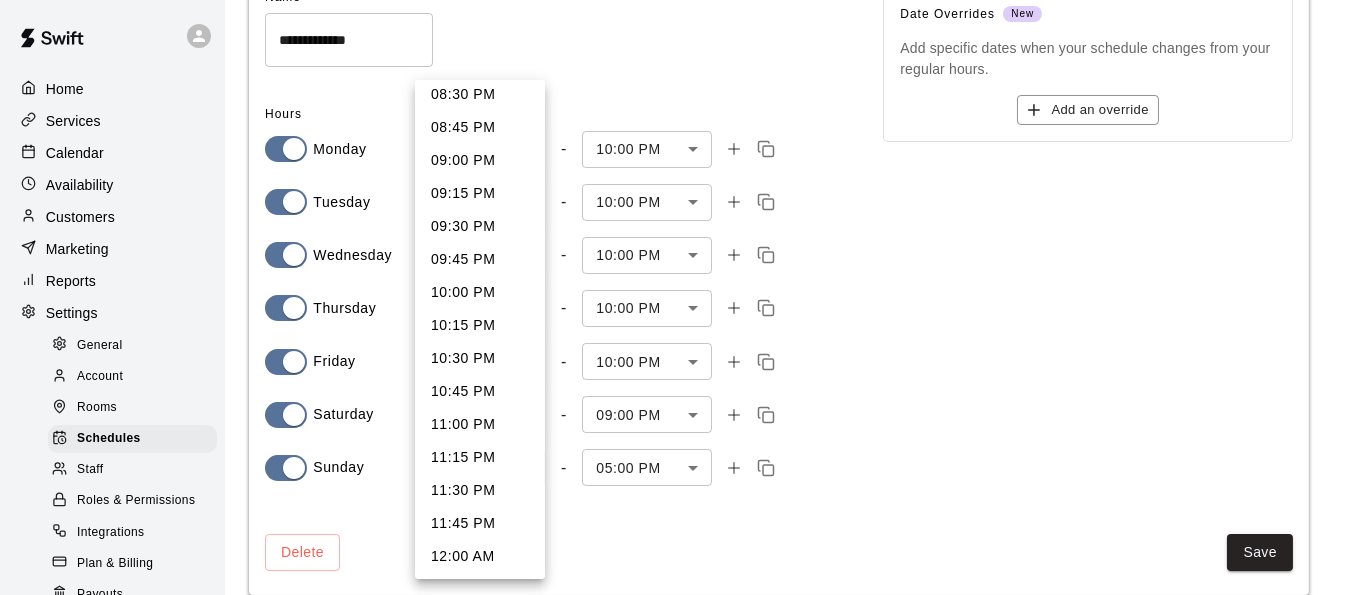 click on "12:00 AM" at bounding box center [480, 556] 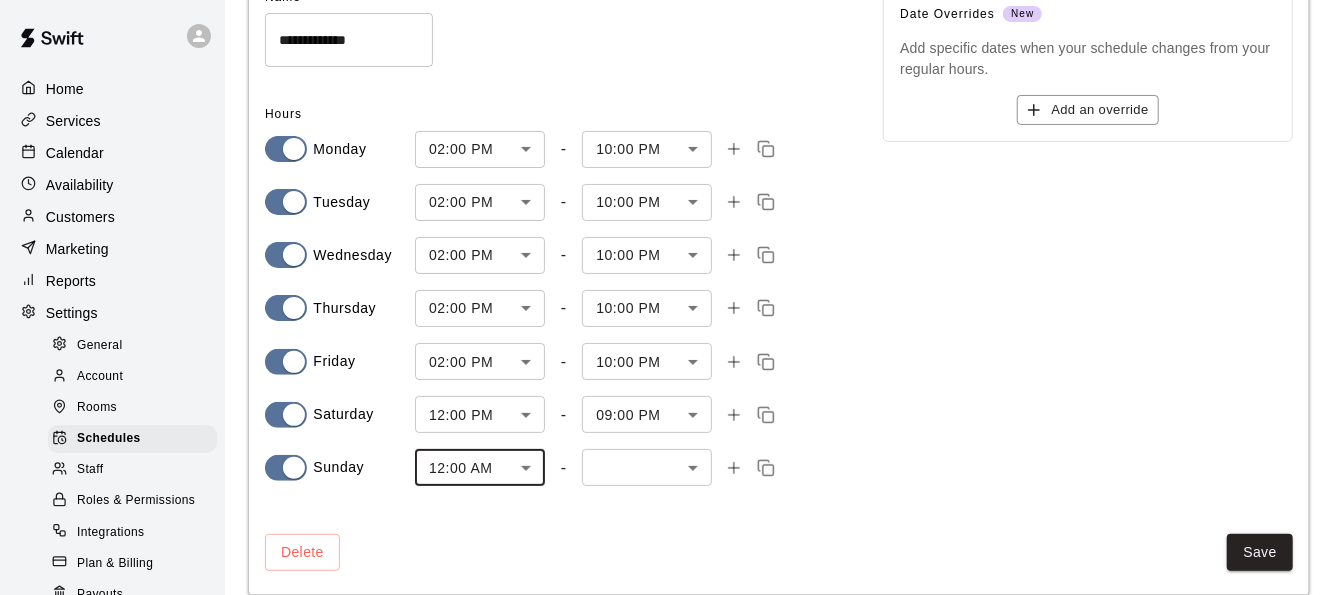 click on "**********" at bounding box center [666, 229] 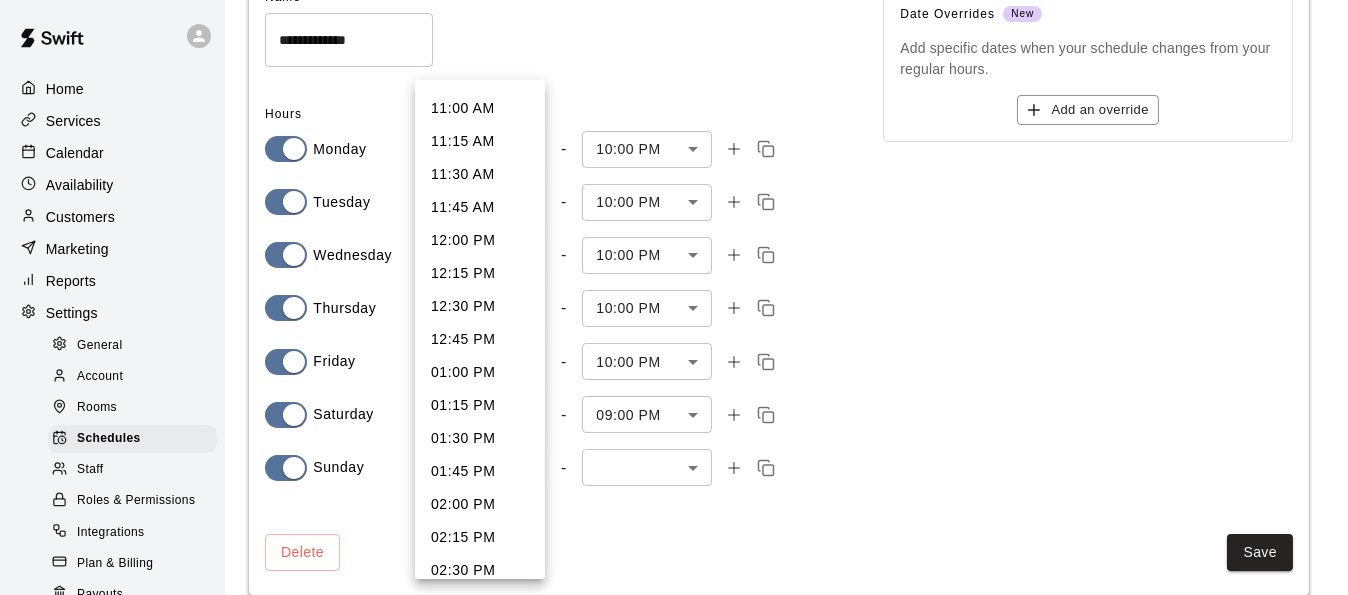 scroll, scrollTop: 1449, scrollLeft: 0, axis: vertical 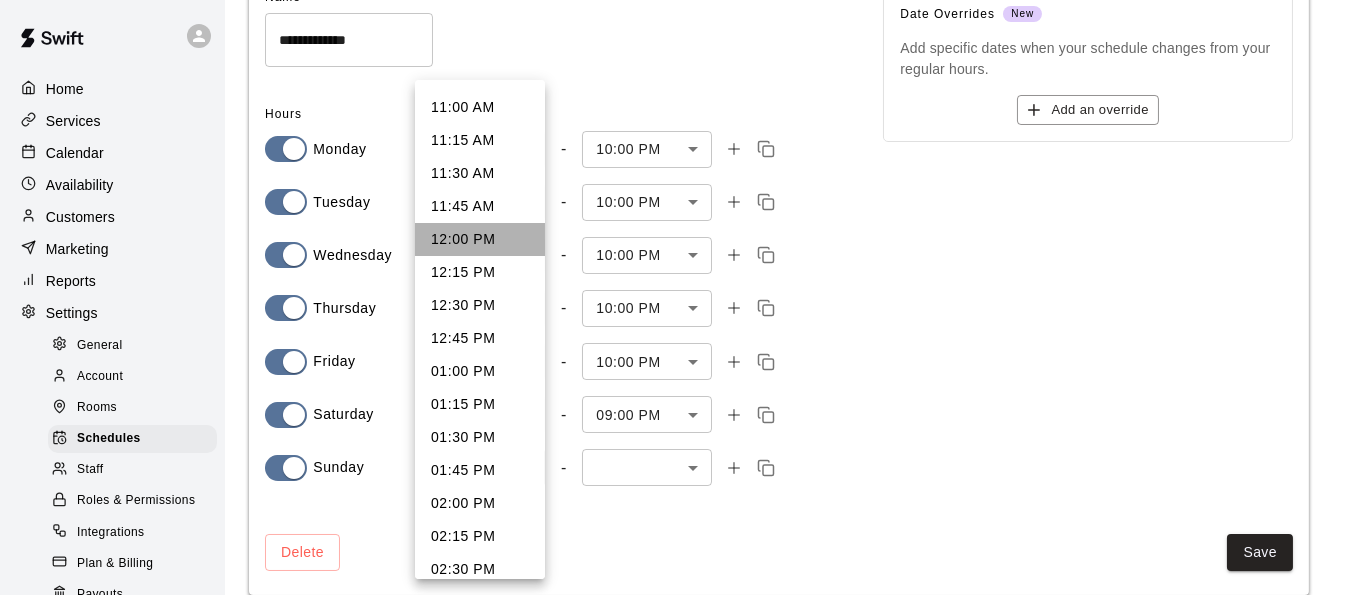 click on "12:00 PM" at bounding box center (480, 239) 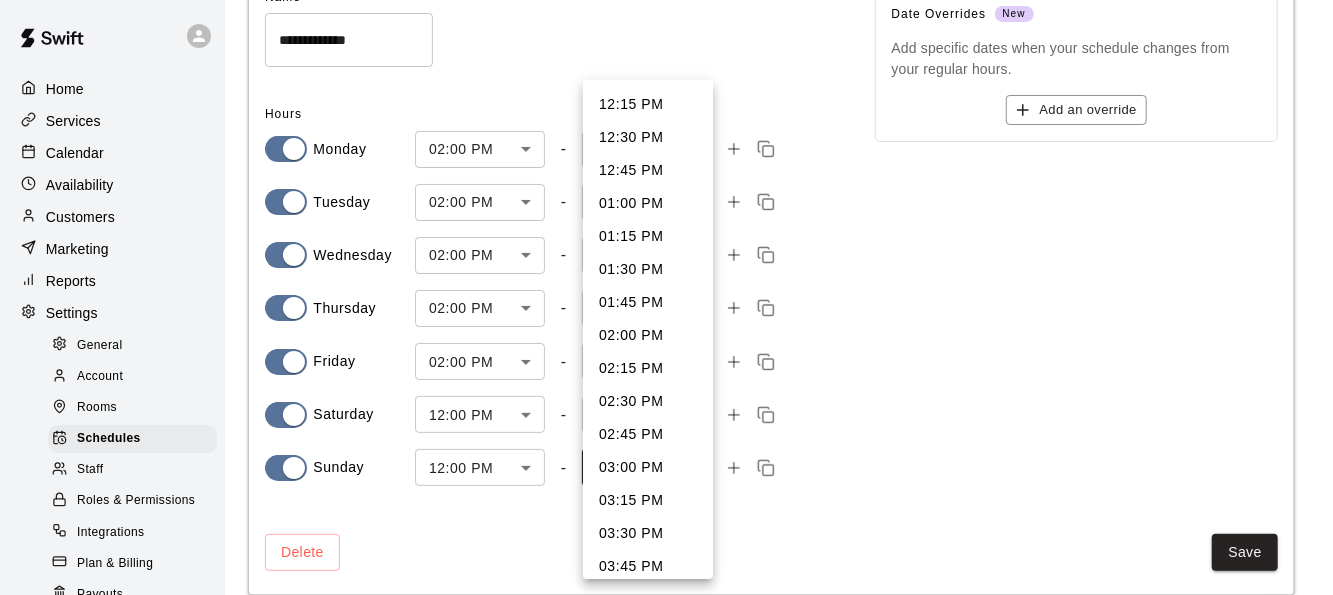 click on "**********" at bounding box center [666, 229] 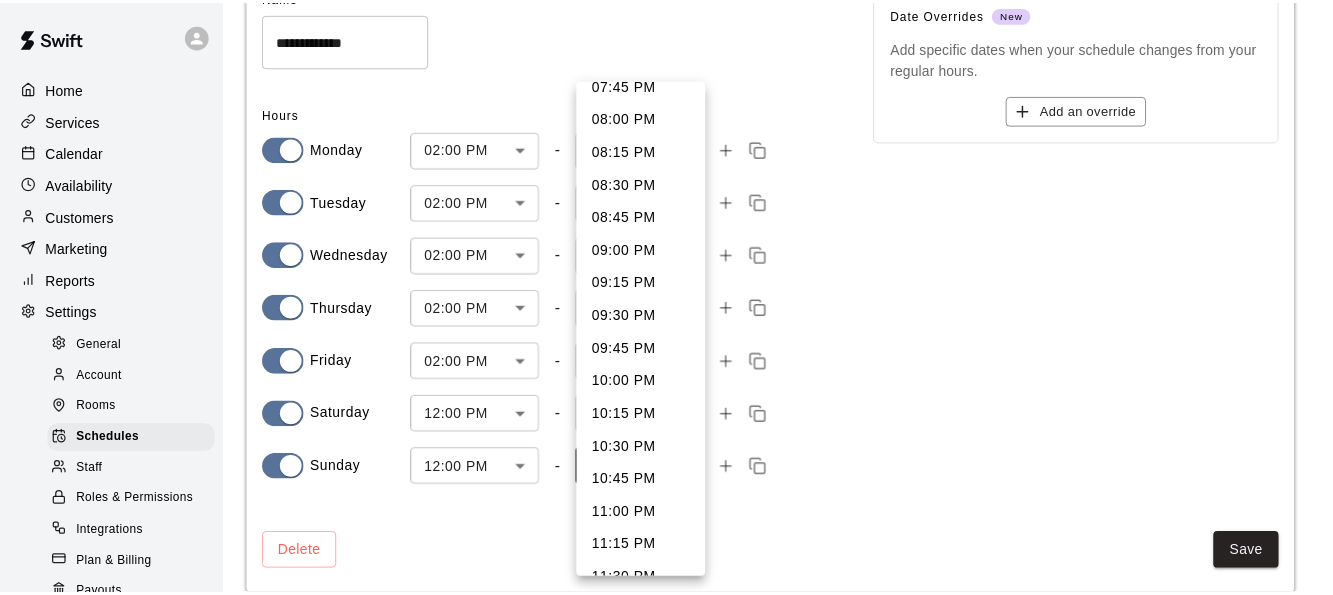 scroll, scrollTop: 1002, scrollLeft: 0, axis: vertical 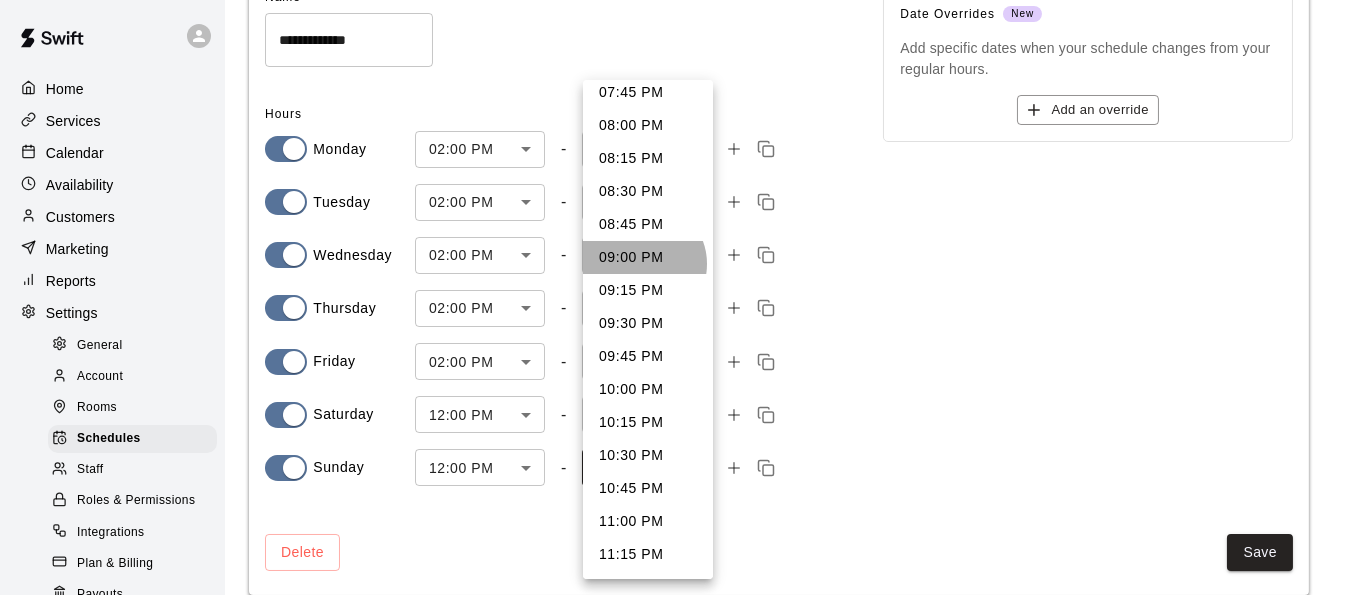 click on "09:00 PM" at bounding box center (648, 257) 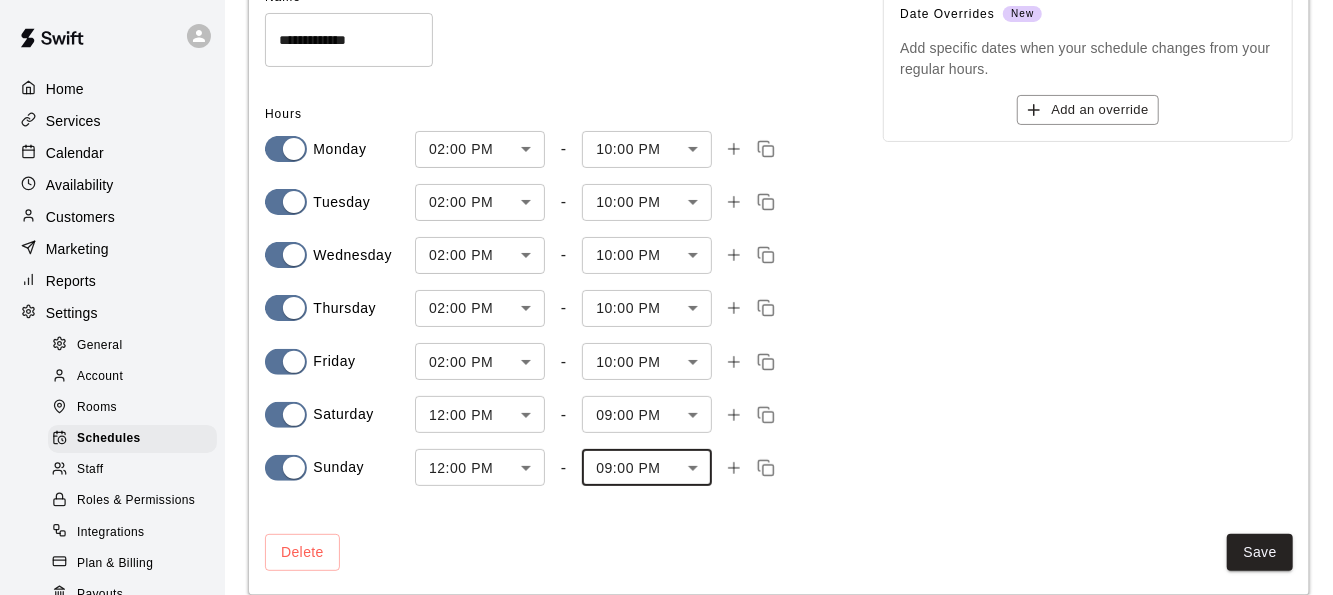 scroll, scrollTop: 0, scrollLeft: 0, axis: both 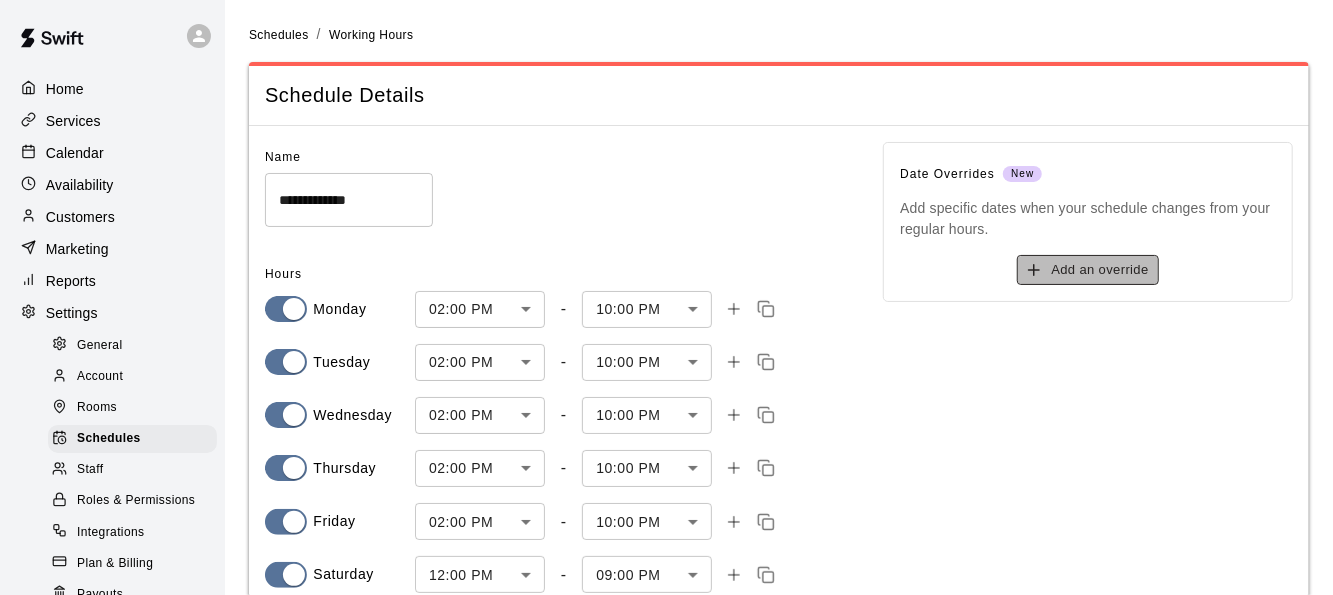 click on "Add an override" at bounding box center (1087, 270) 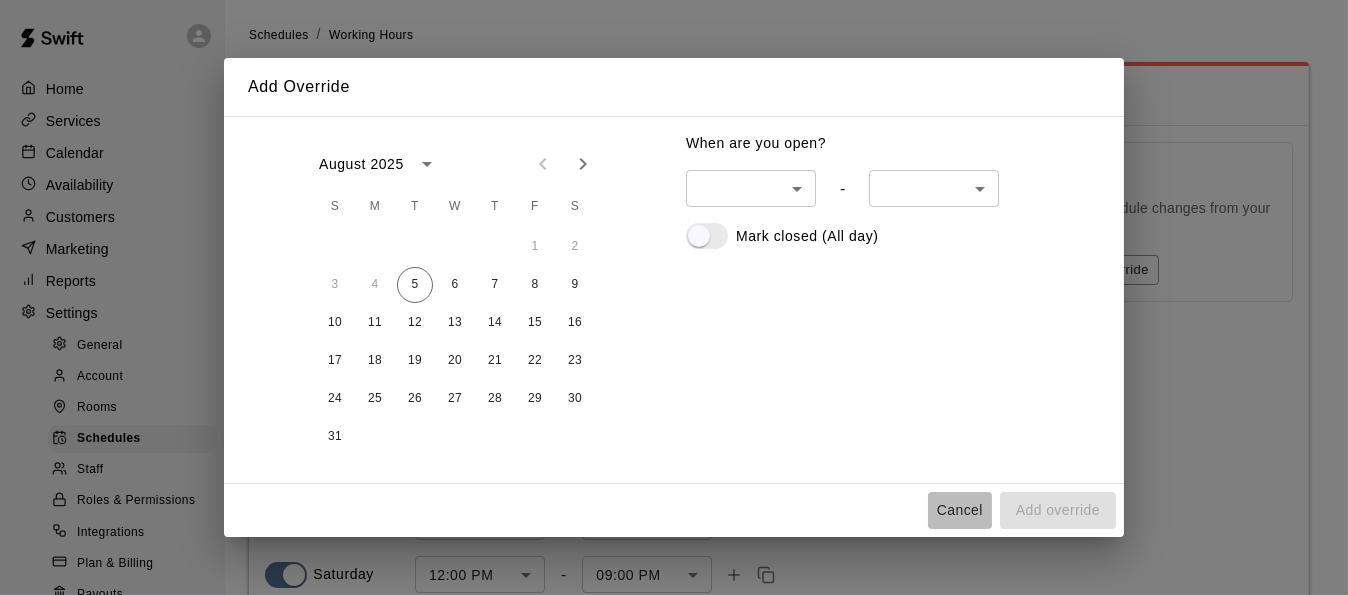 click on "Cancel" at bounding box center (960, 510) 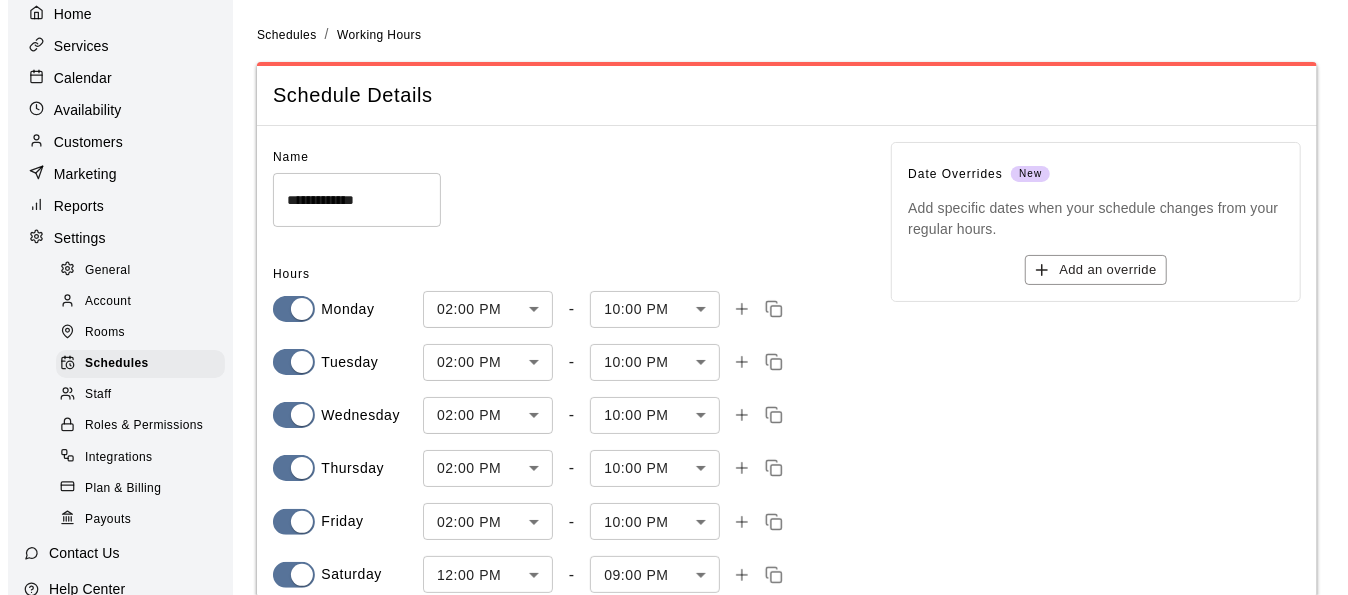 scroll, scrollTop: 77, scrollLeft: 0, axis: vertical 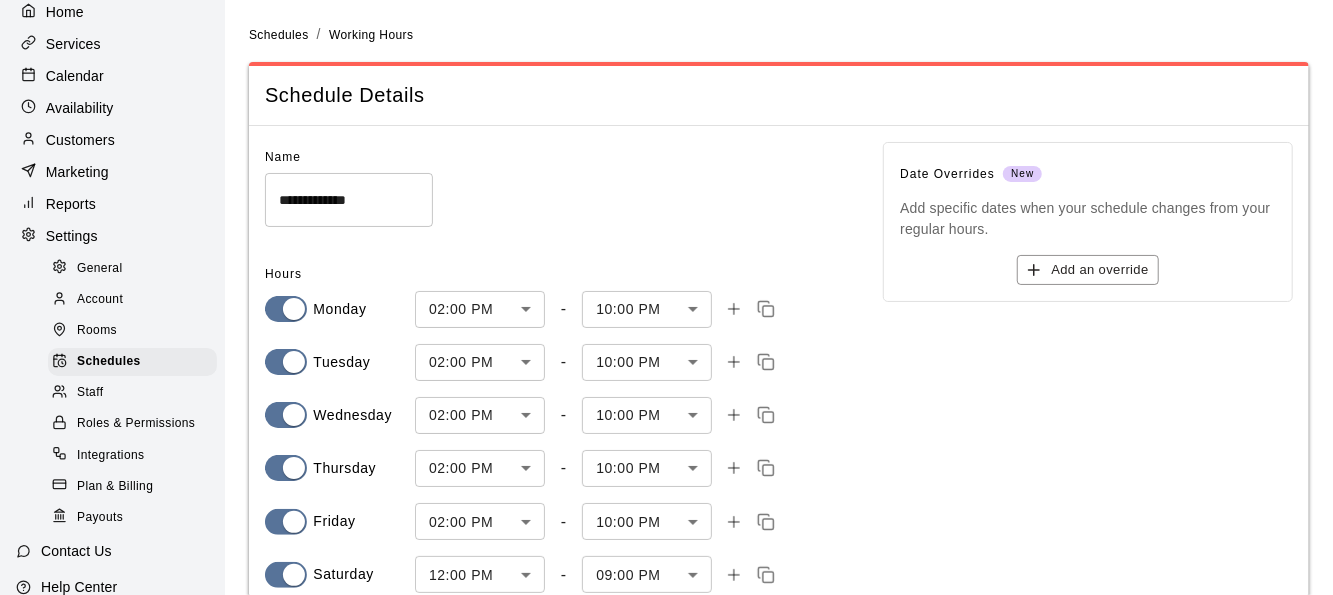 click on "Integrations" at bounding box center [111, 456] 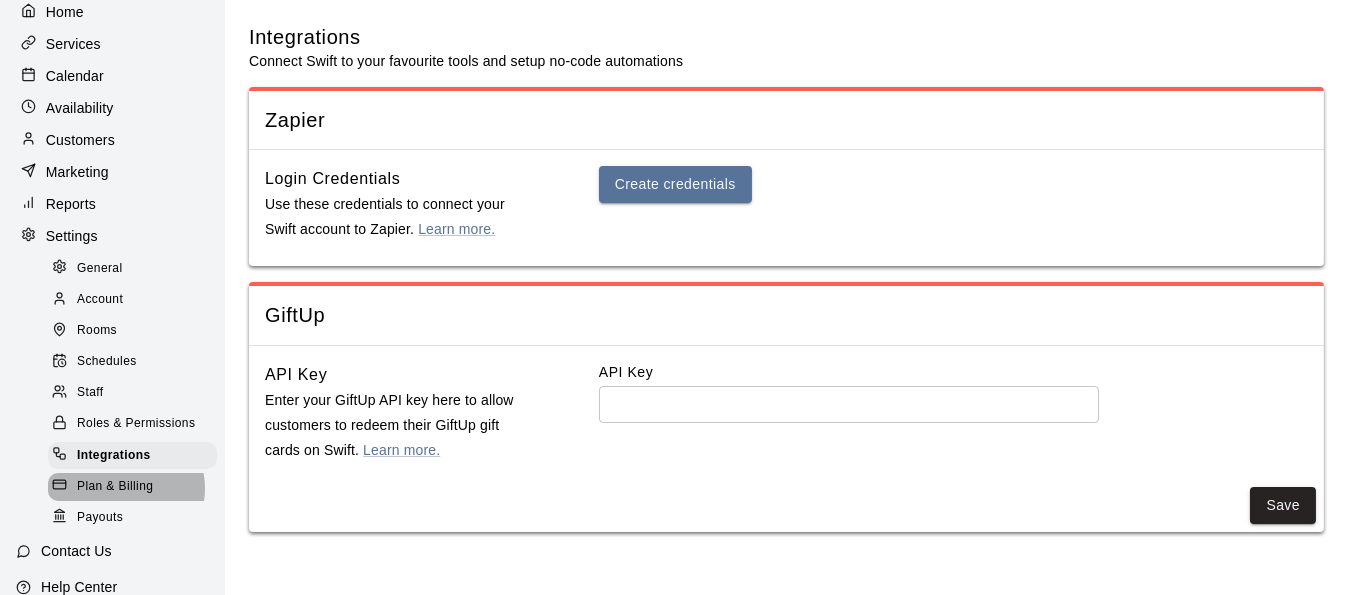 click on "Plan & Billing" at bounding box center (115, 487) 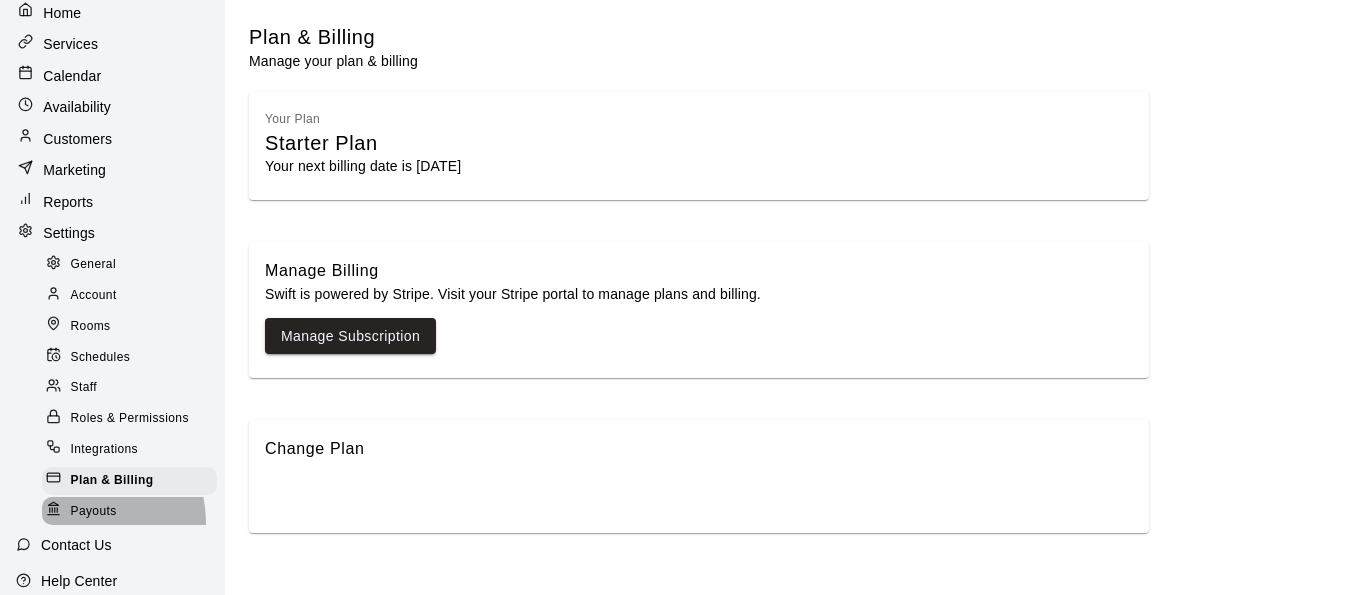 click on "Payouts" at bounding box center (129, 511) 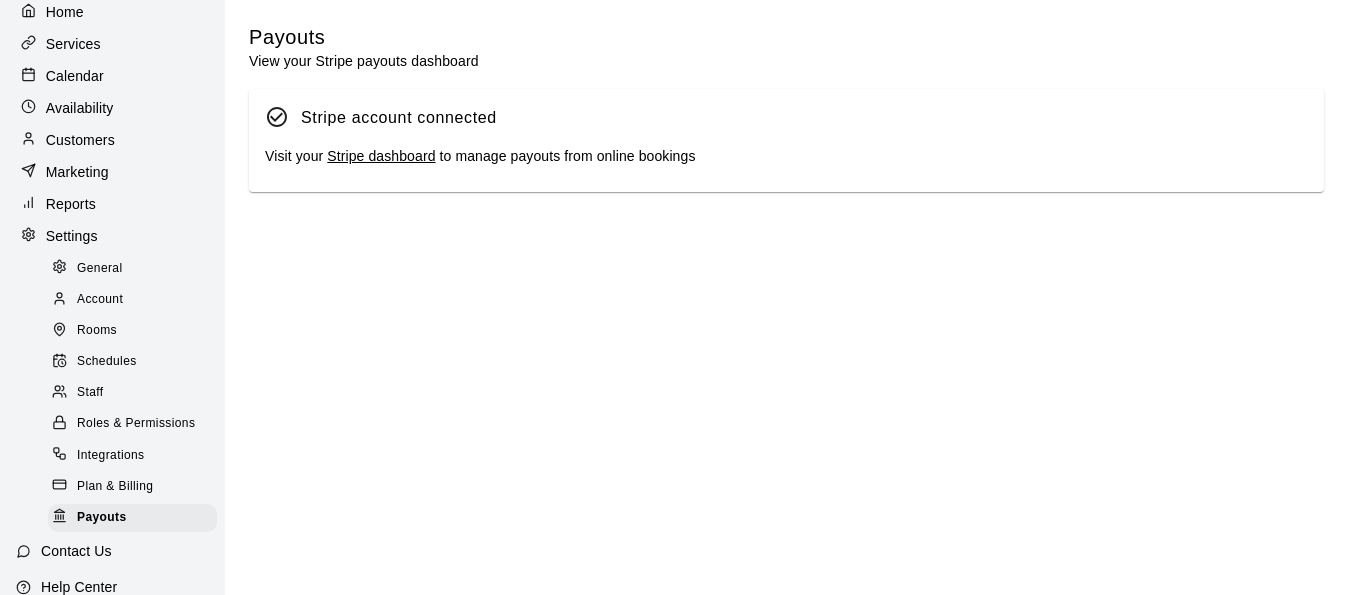 click on "Stripe dashboard" at bounding box center (381, 156) 